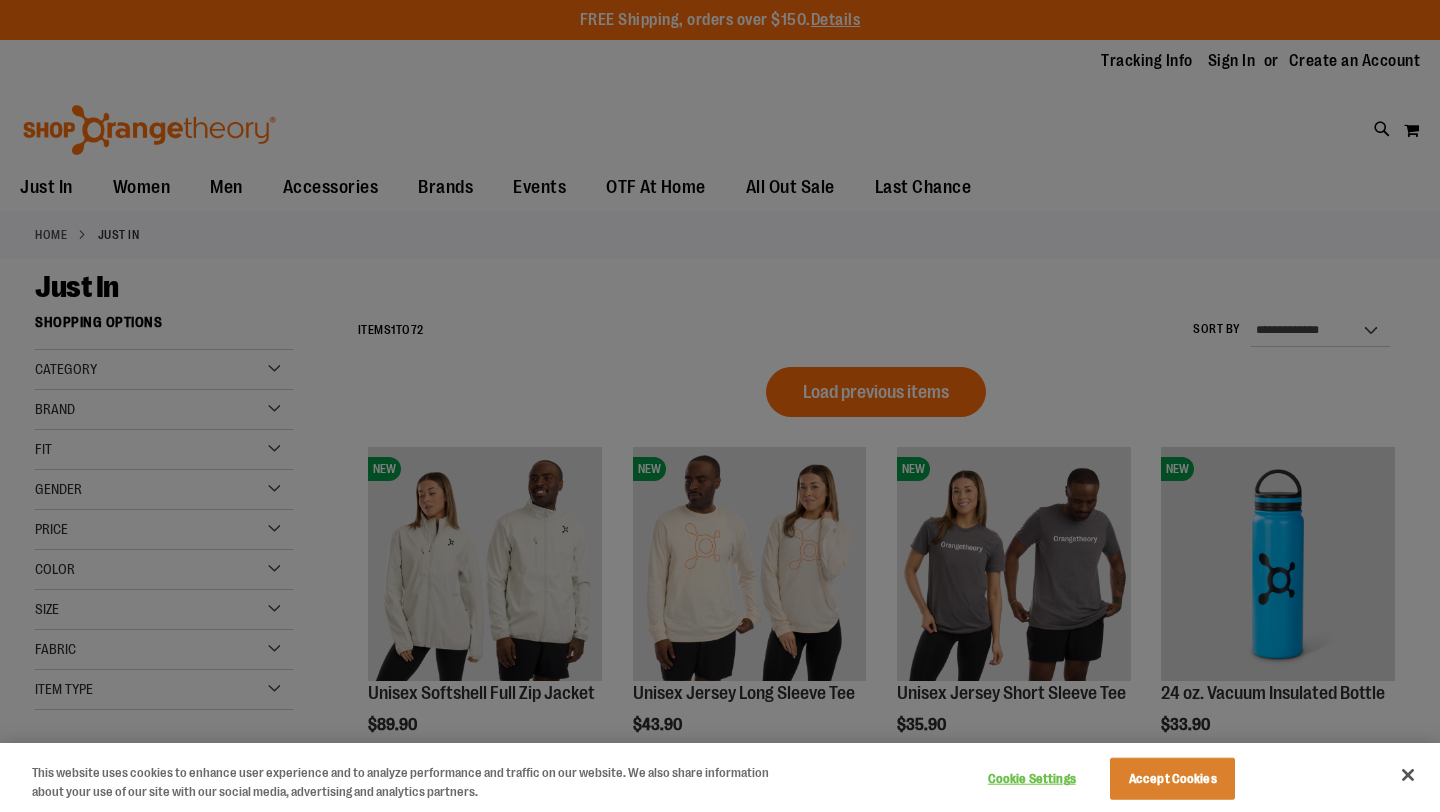 scroll, scrollTop: 0, scrollLeft: 0, axis: both 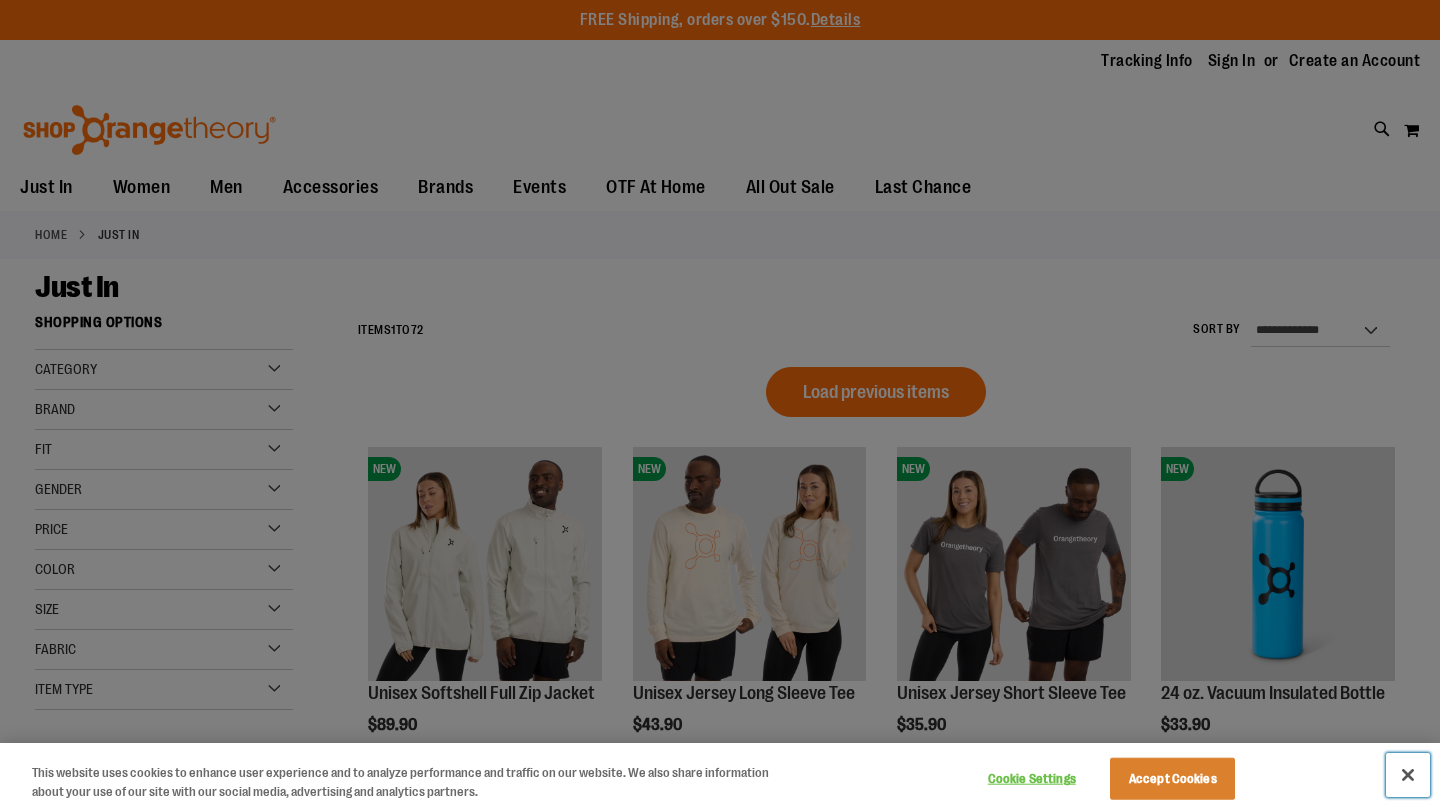 click at bounding box center (1408, 775) 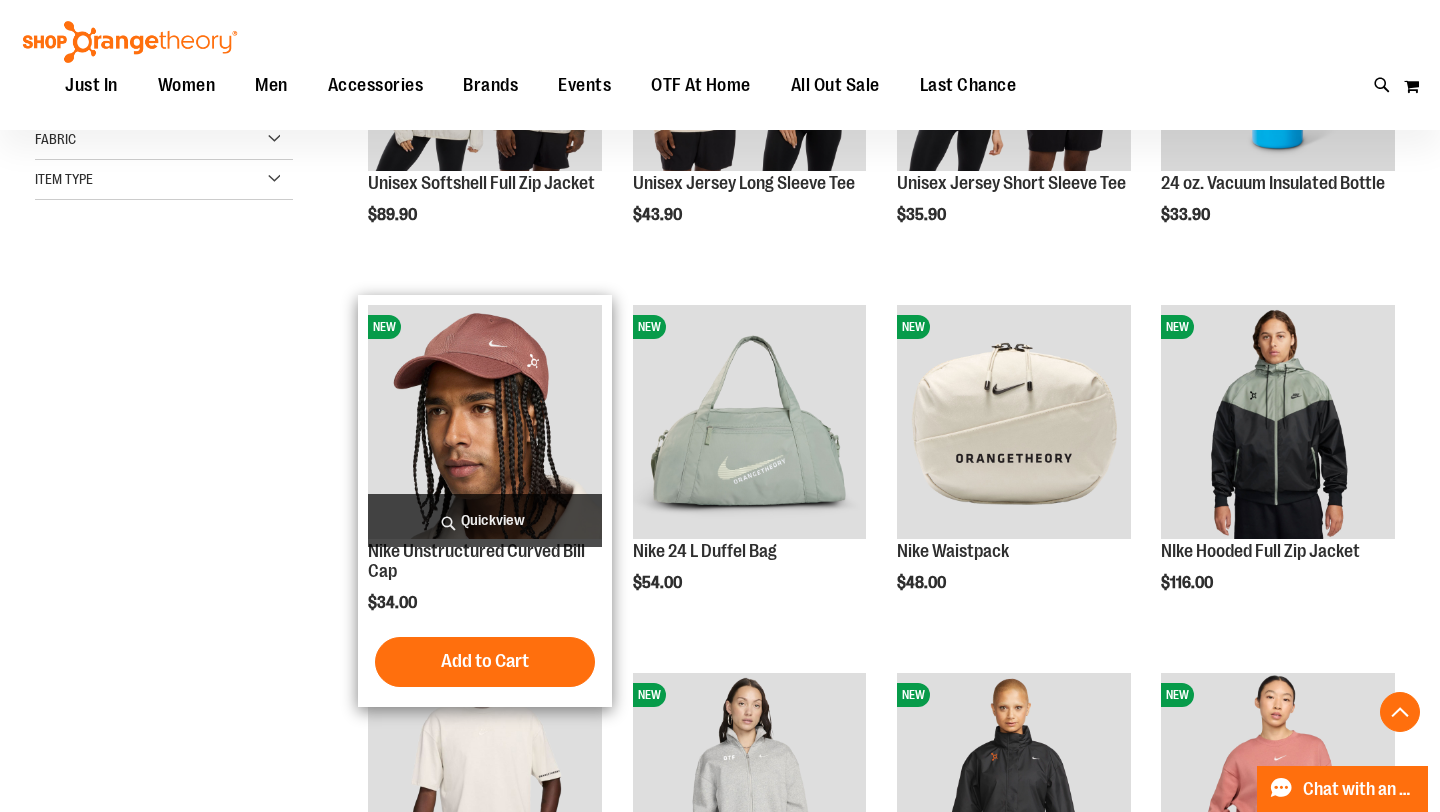 scroll, scrollTop: 0, scrollLeft: 0, axis: both 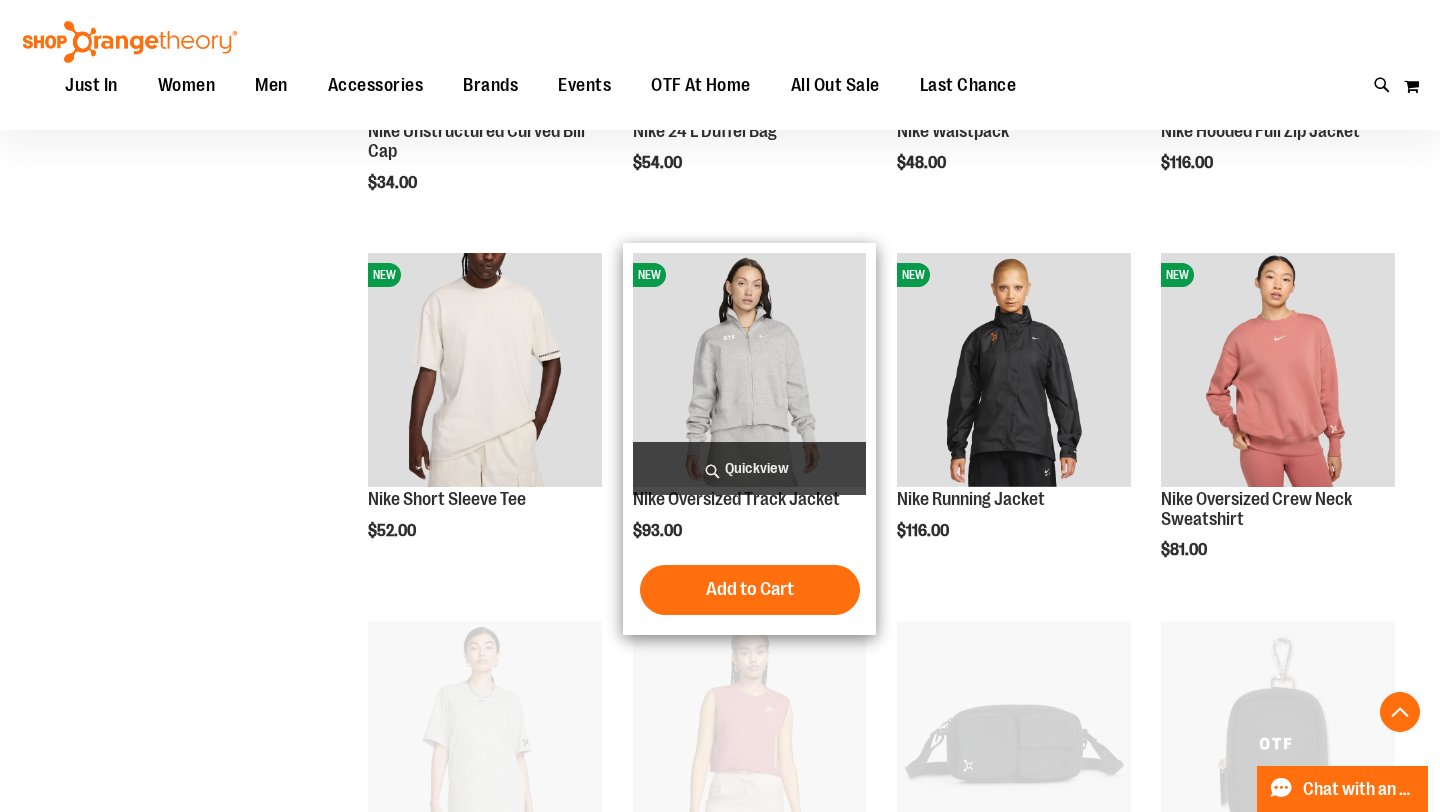 click at bounding box center [750, 370] 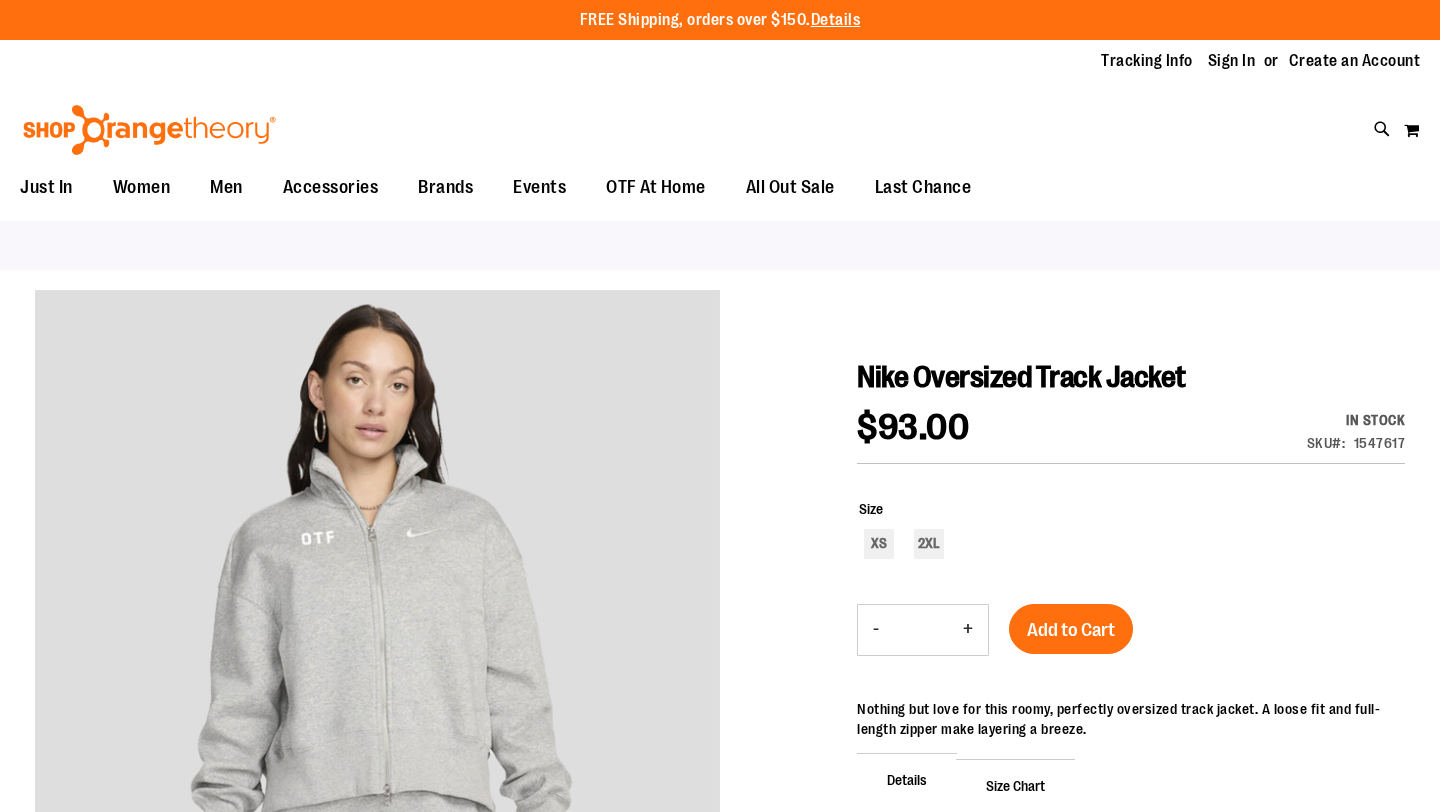 scroll, scrollTop: 0, scrollLeft: 0, axis: both 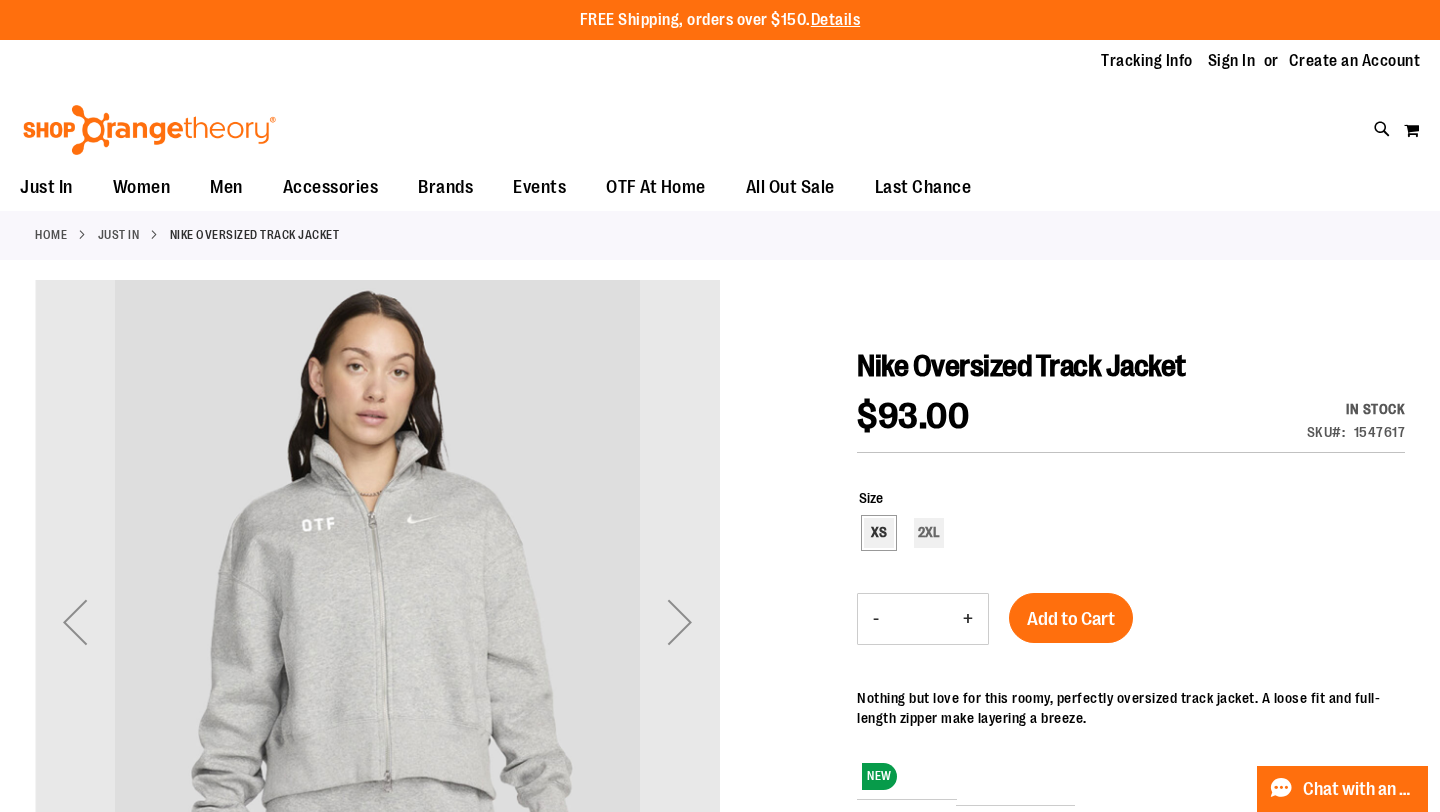 type on "**********" 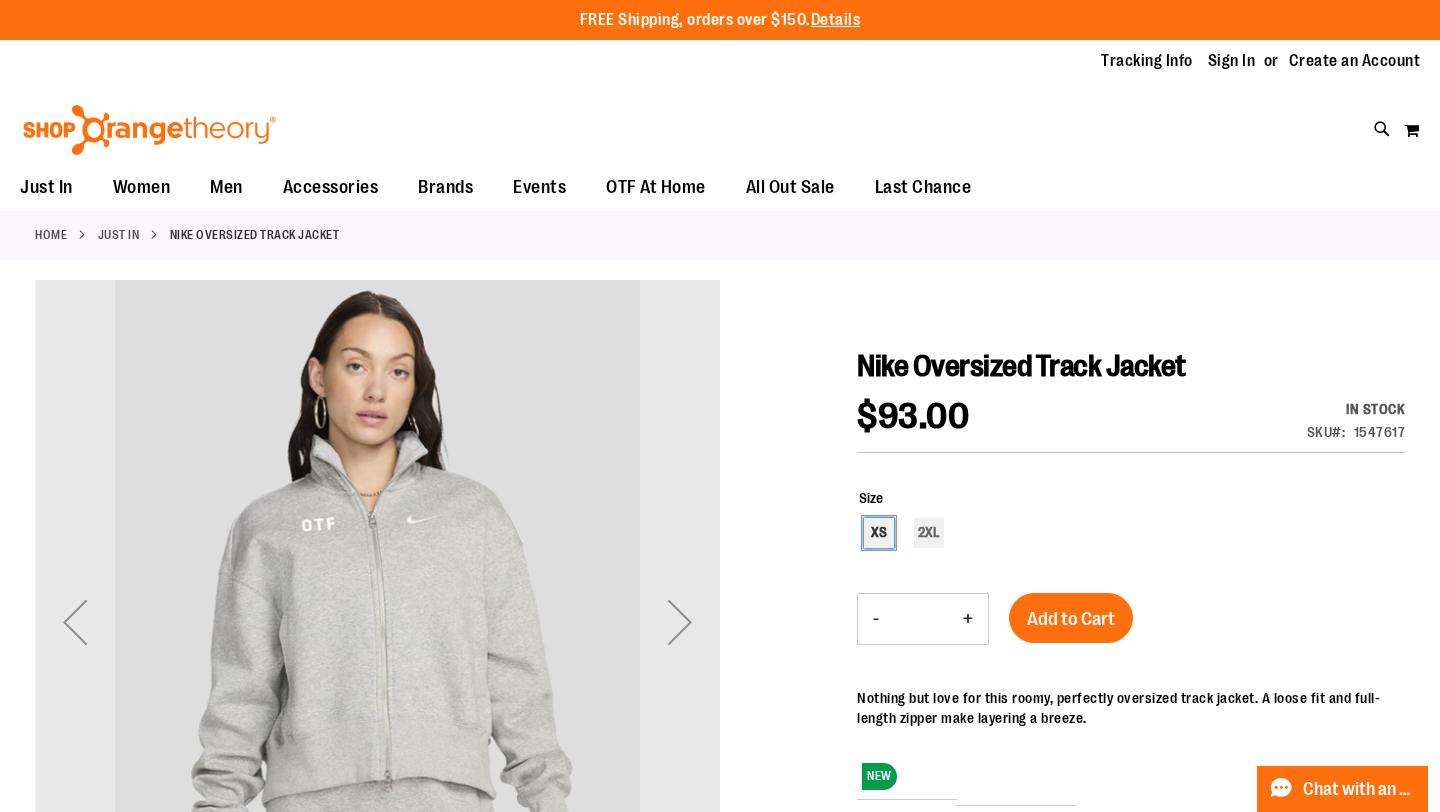 click on "XS" at bounding box center (879, 533) 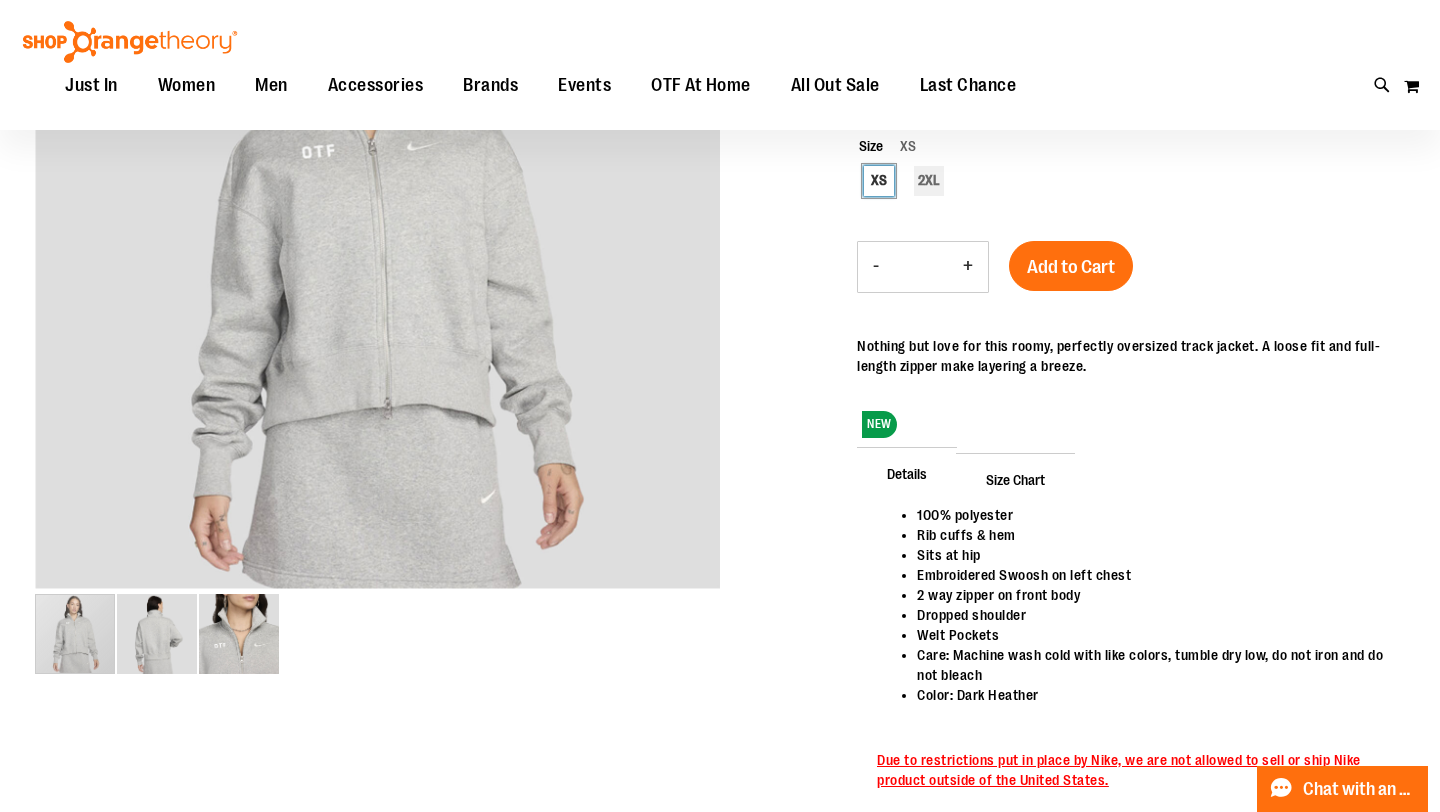 scroll, scrollTop: 0, scrollLeft: 0, axis: both 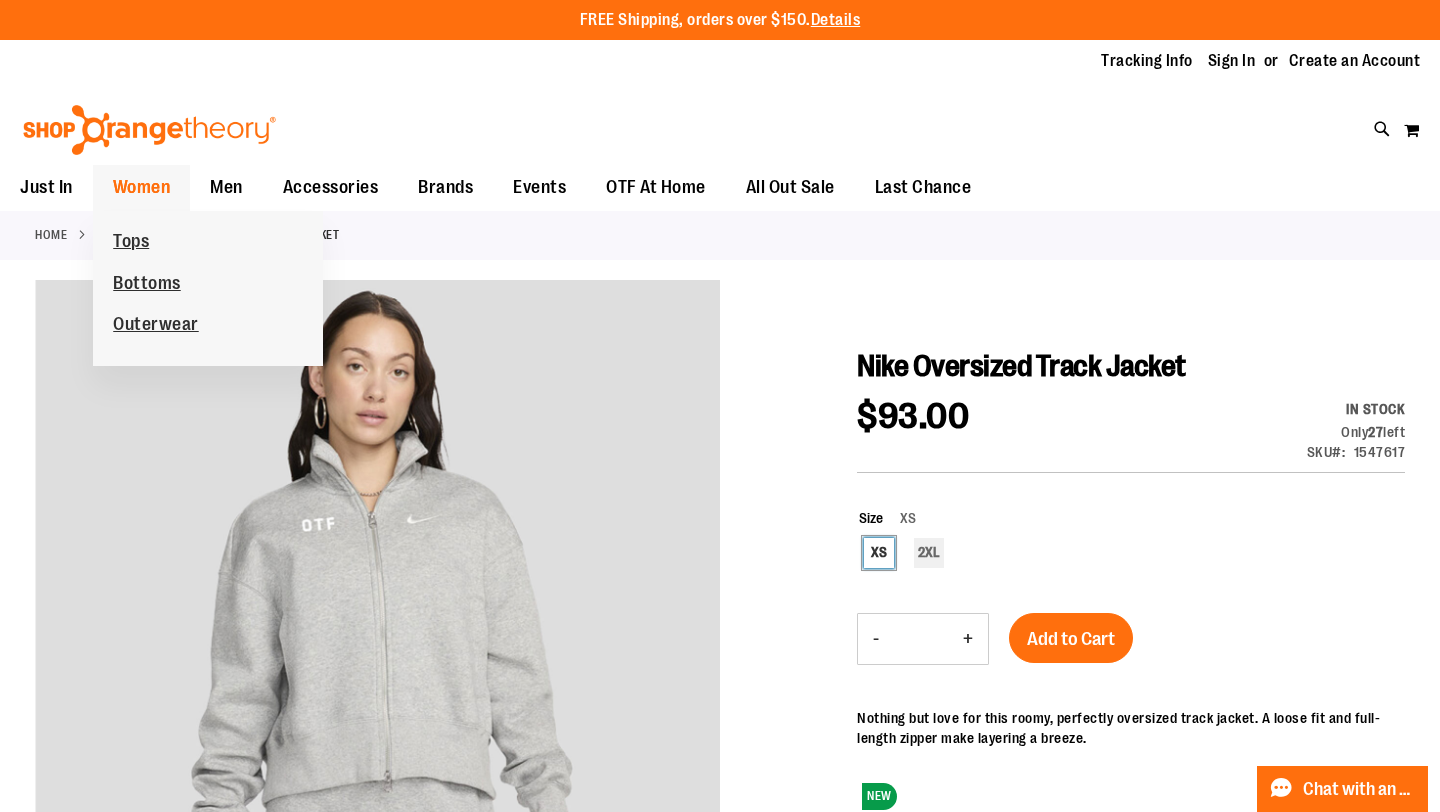 click on "Women" at bounding box center (142, 187) 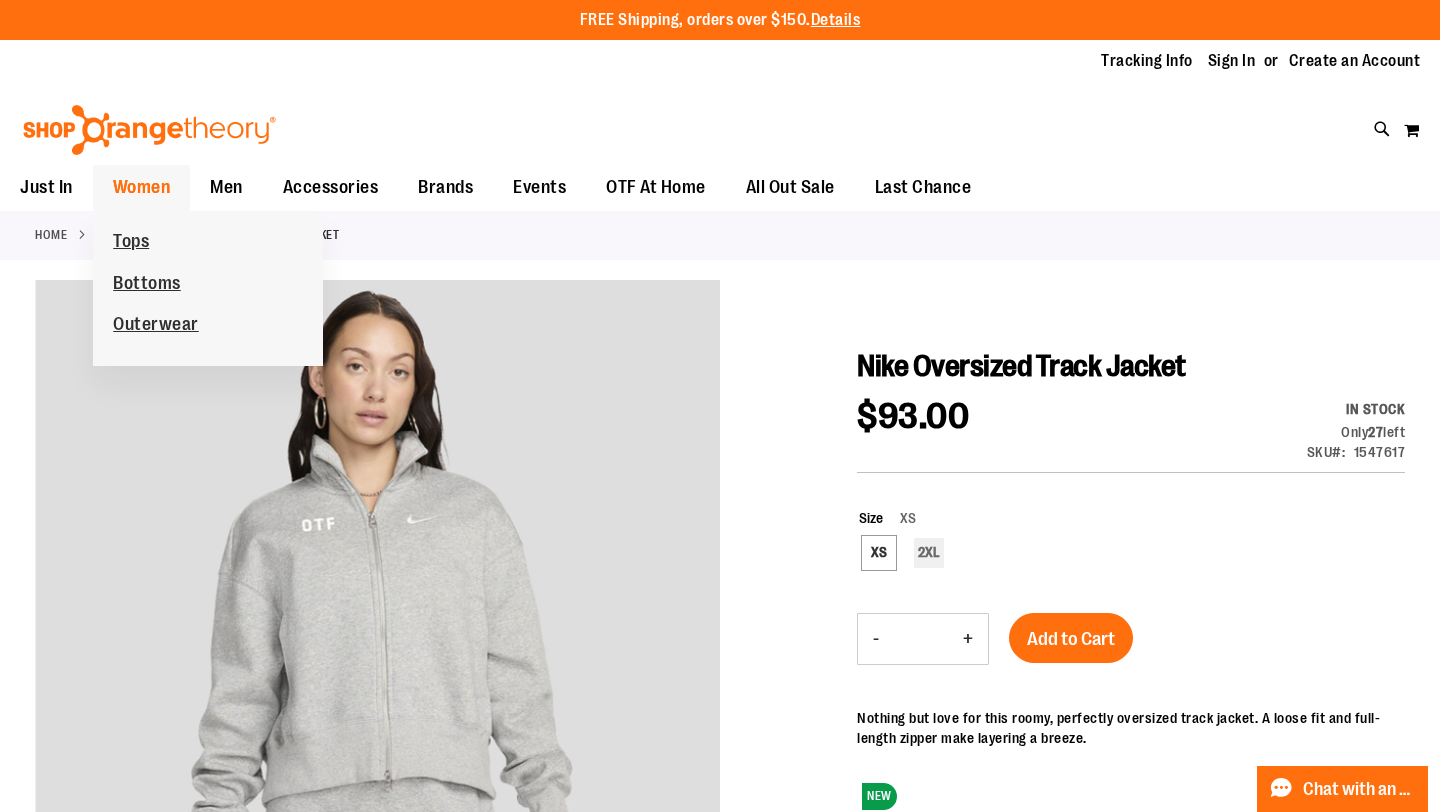 click on "Tops Bottoms Outerwear" at bounding box center (156, 288) 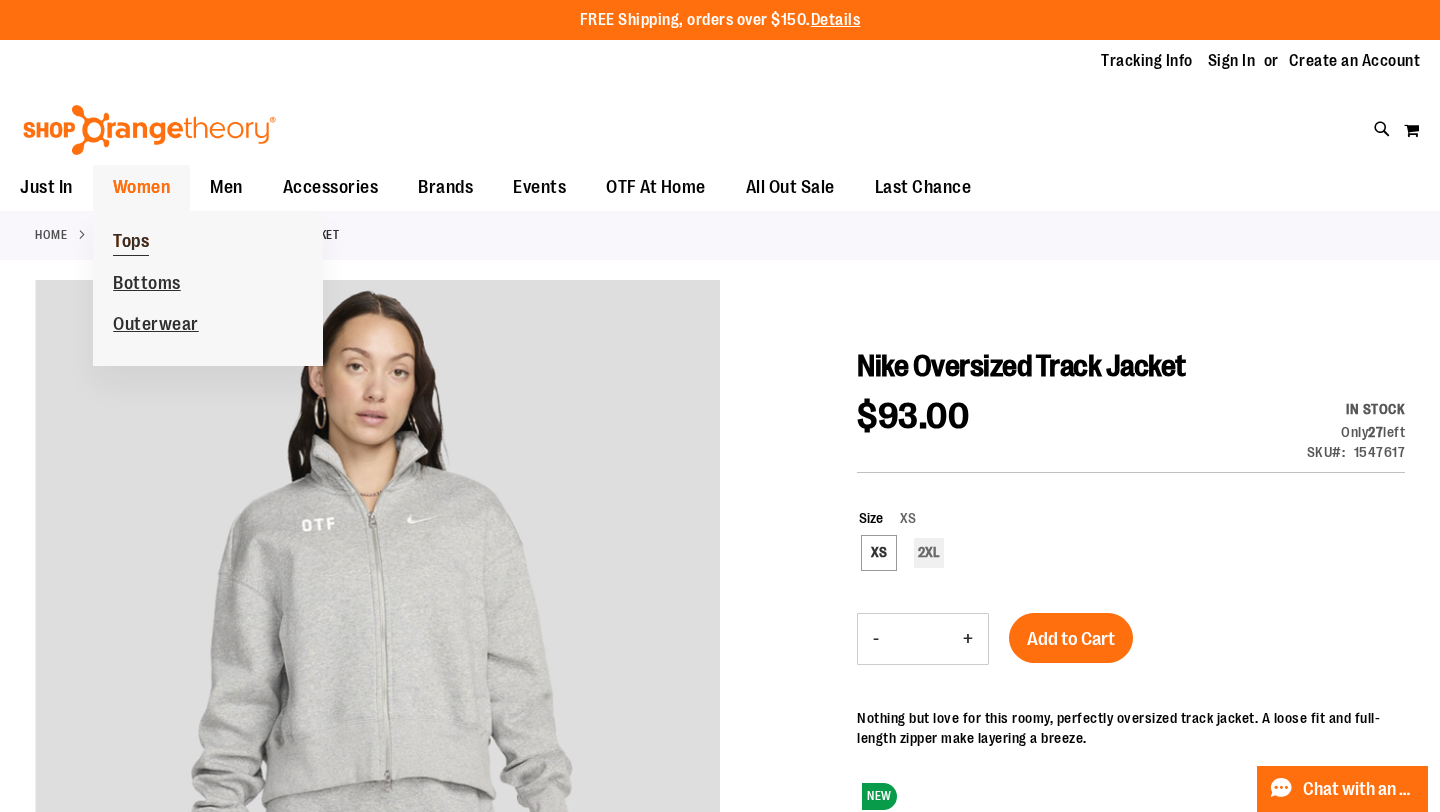 click on "Tops" at bounding box center [131, 243] 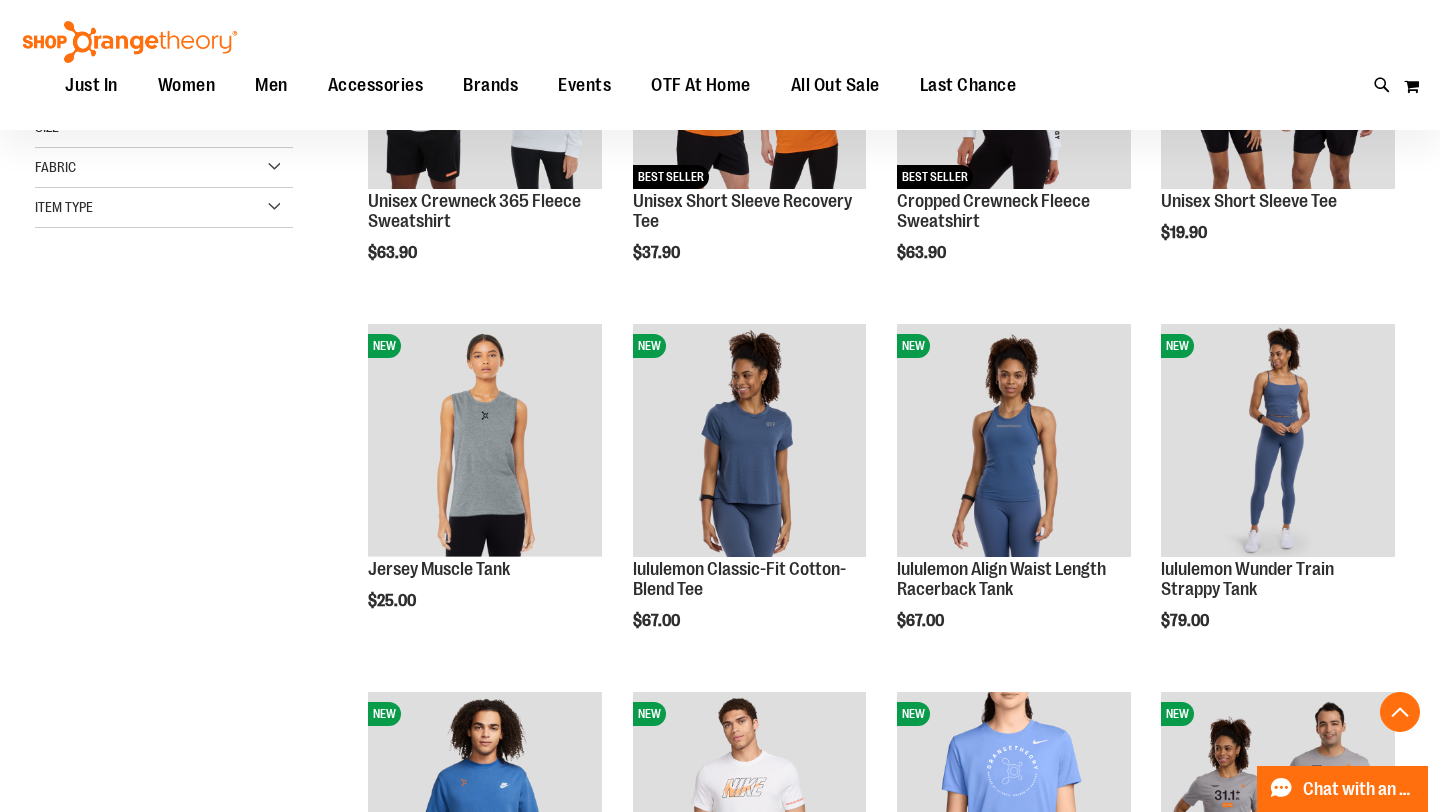 scroll, scrollTop: 468, scrollLeft: 0, axis: vertical 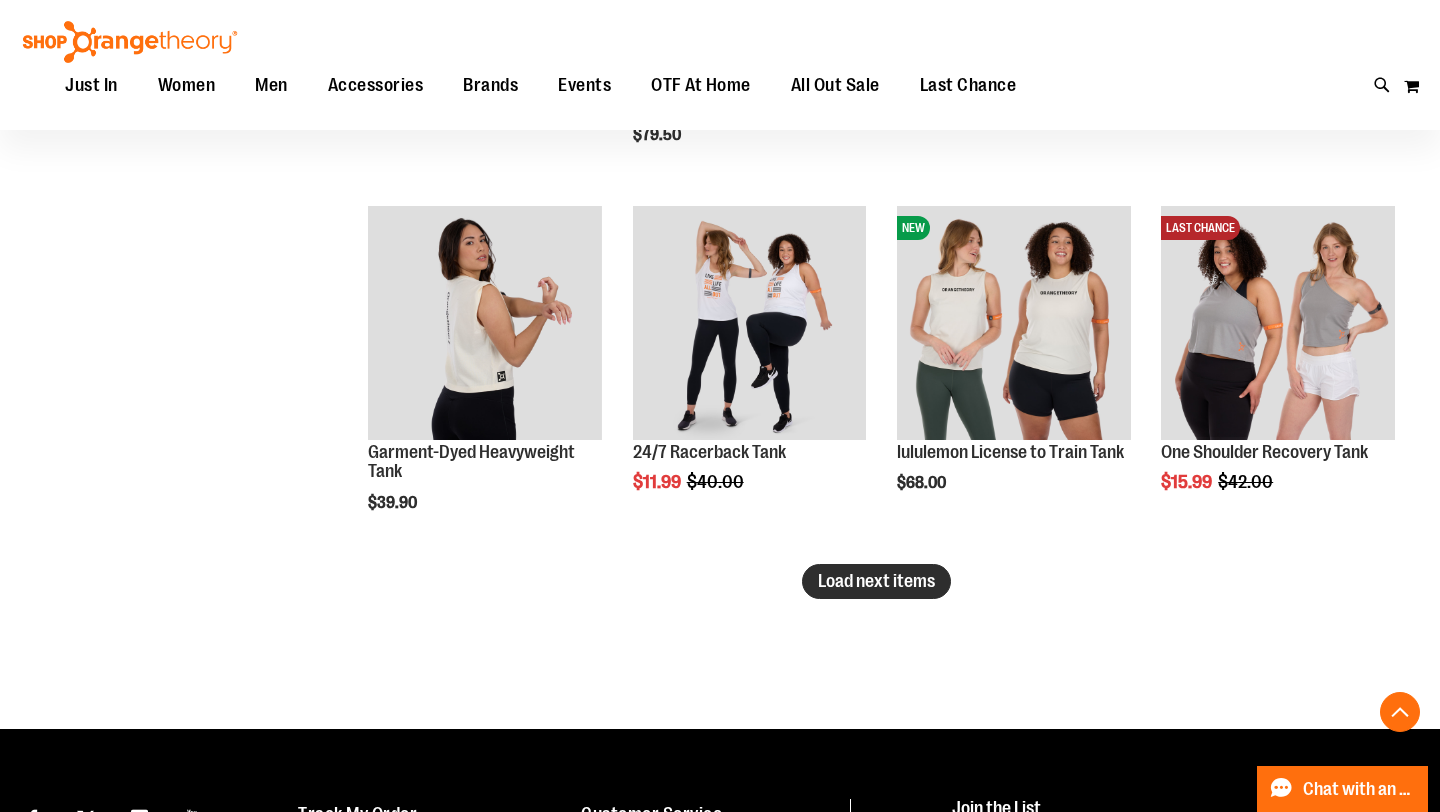 type on "**********" 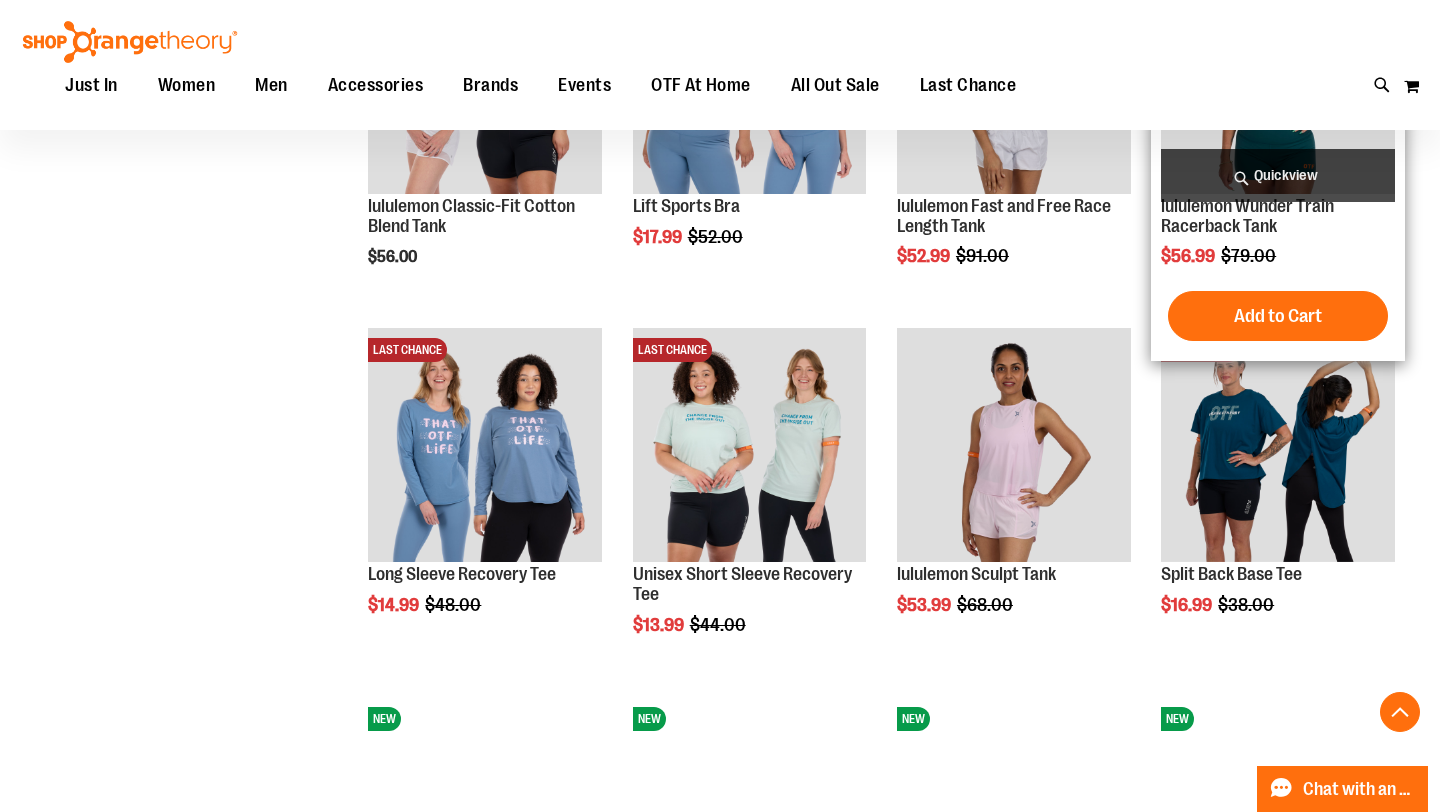 scroll, scrollTop: 3679, scrollLeft: 0, axis: vertical 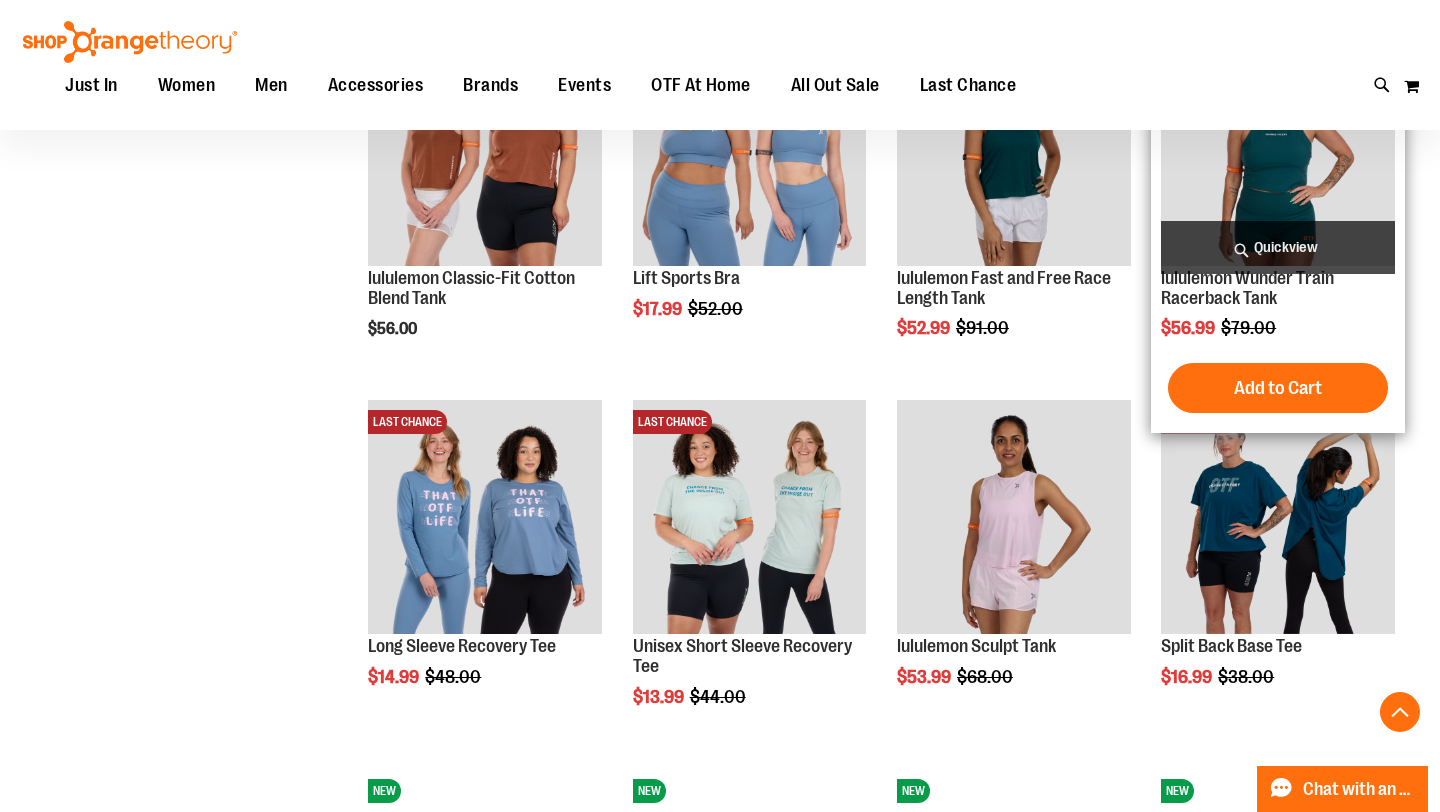 click on "Quickview" at bounding box center [1278, 247] 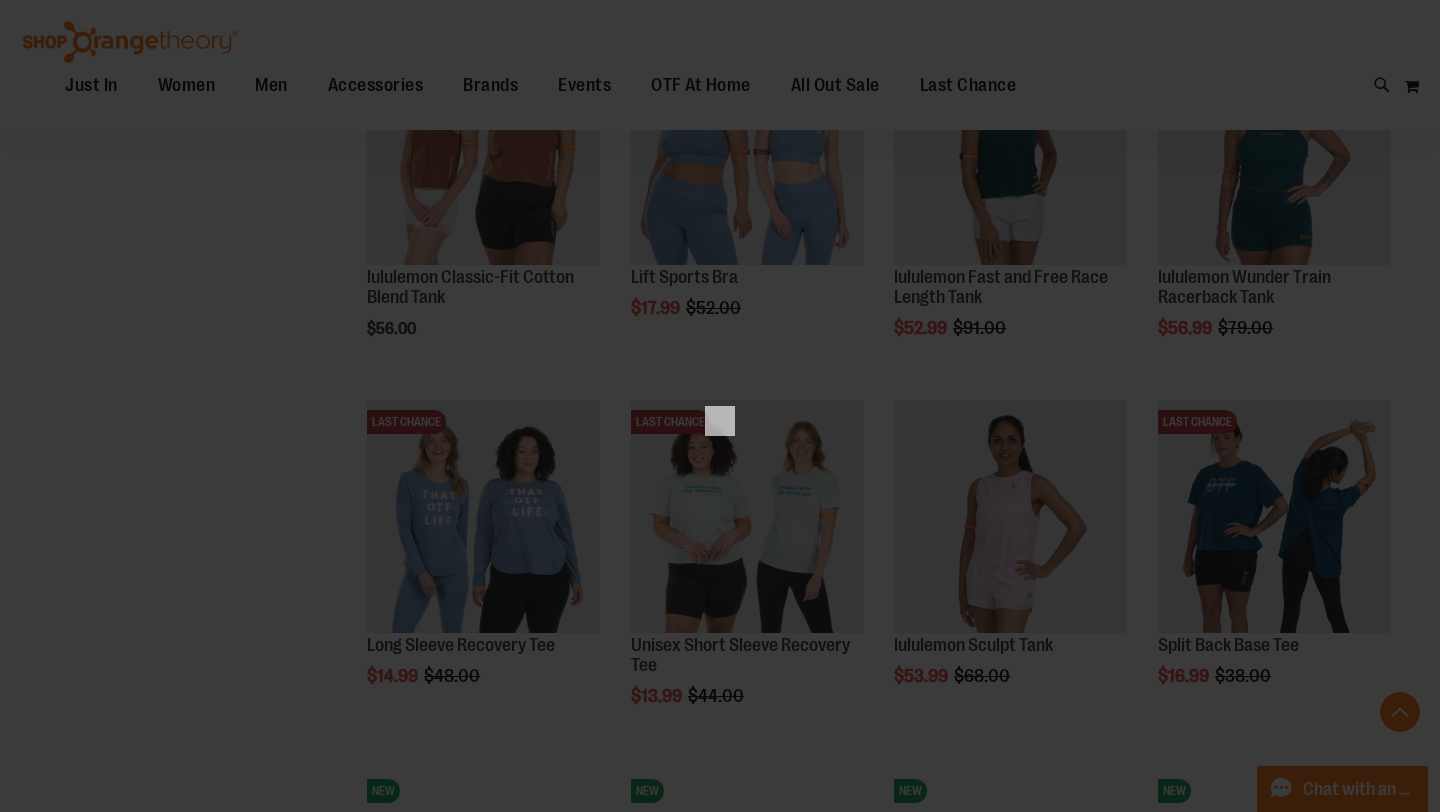 scroll, scrollTop: 0, scrollLeft: 0, axis: both 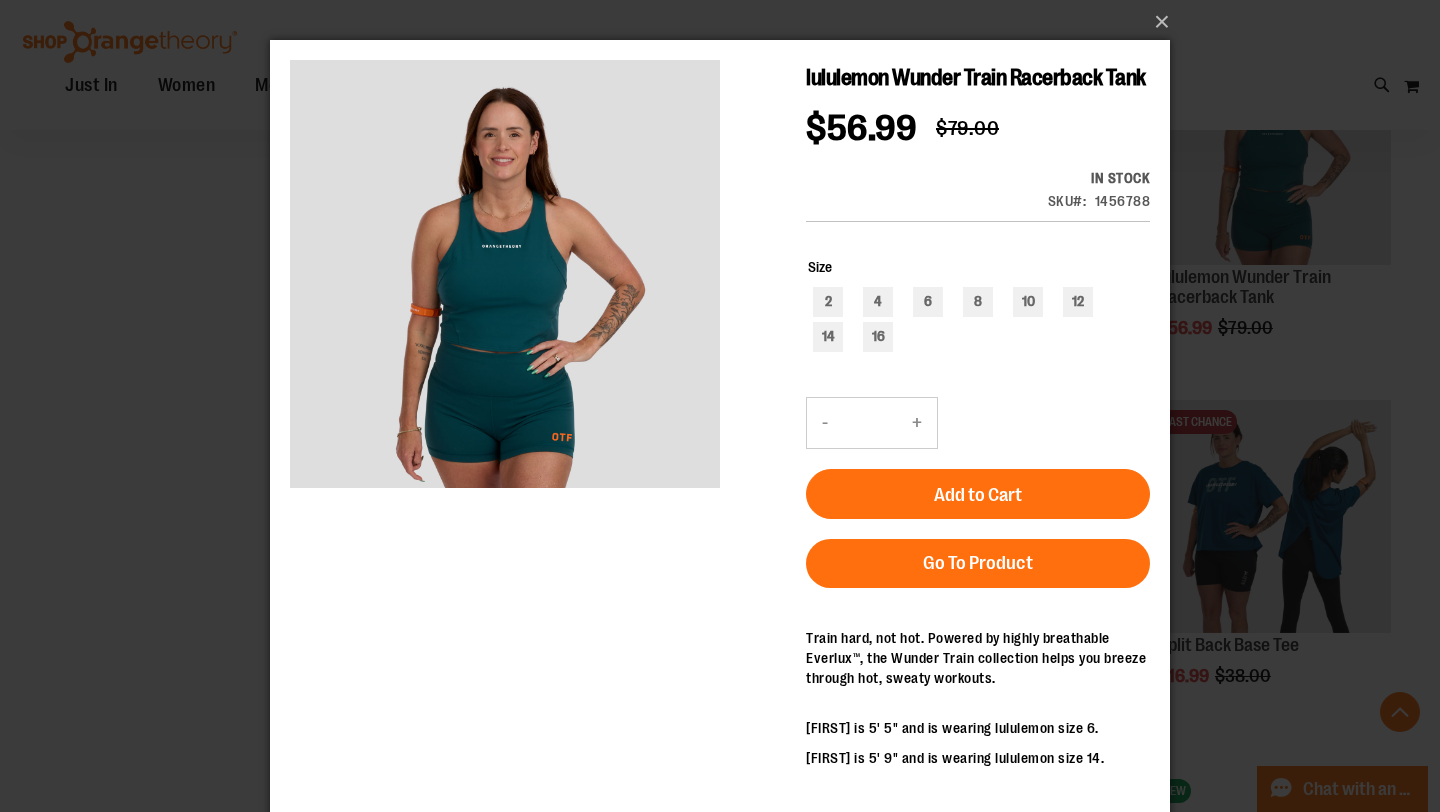 click on "2 4 6 8 10 12 14 16" at bounding box center (979, 322) 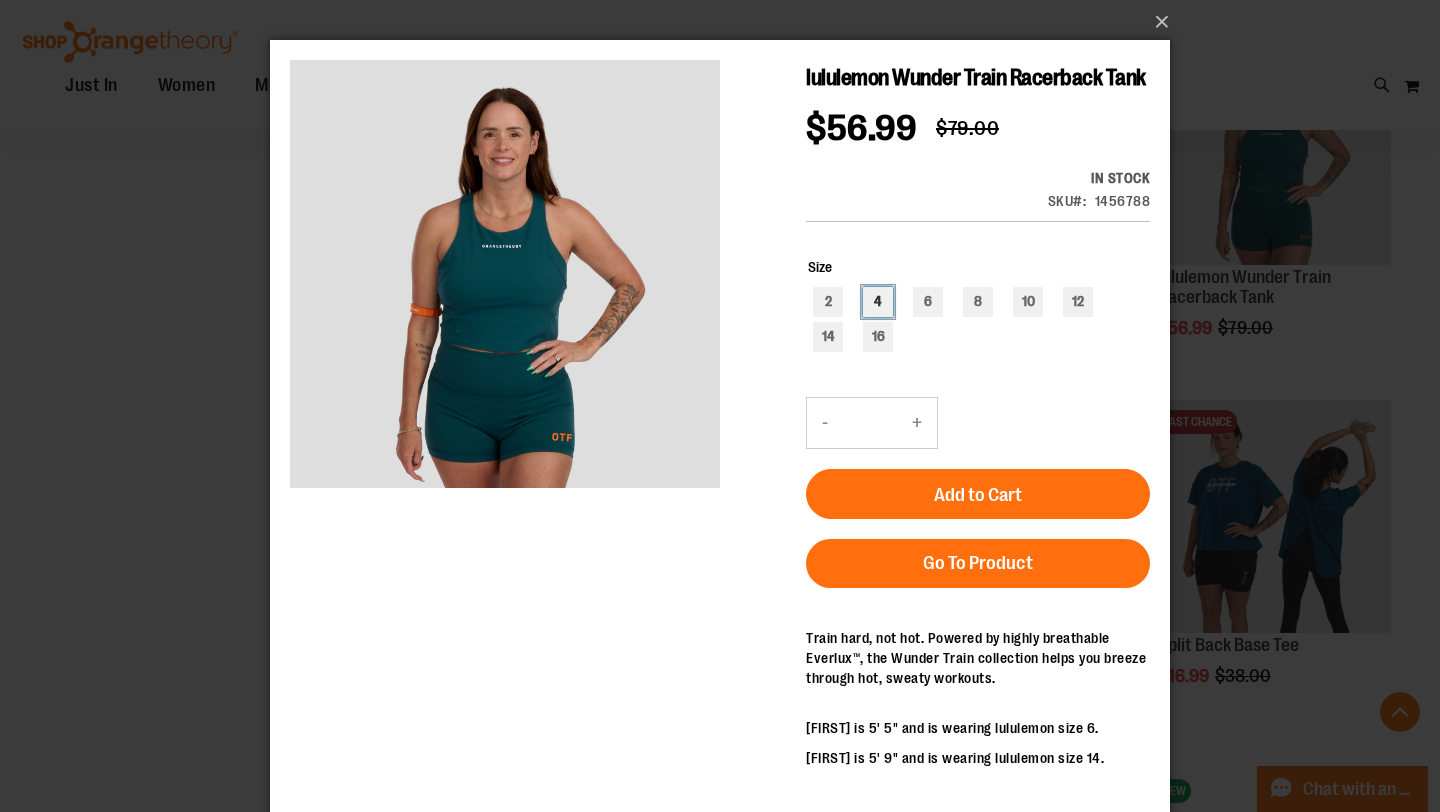 click on "4" at bounding box center (878, 302) 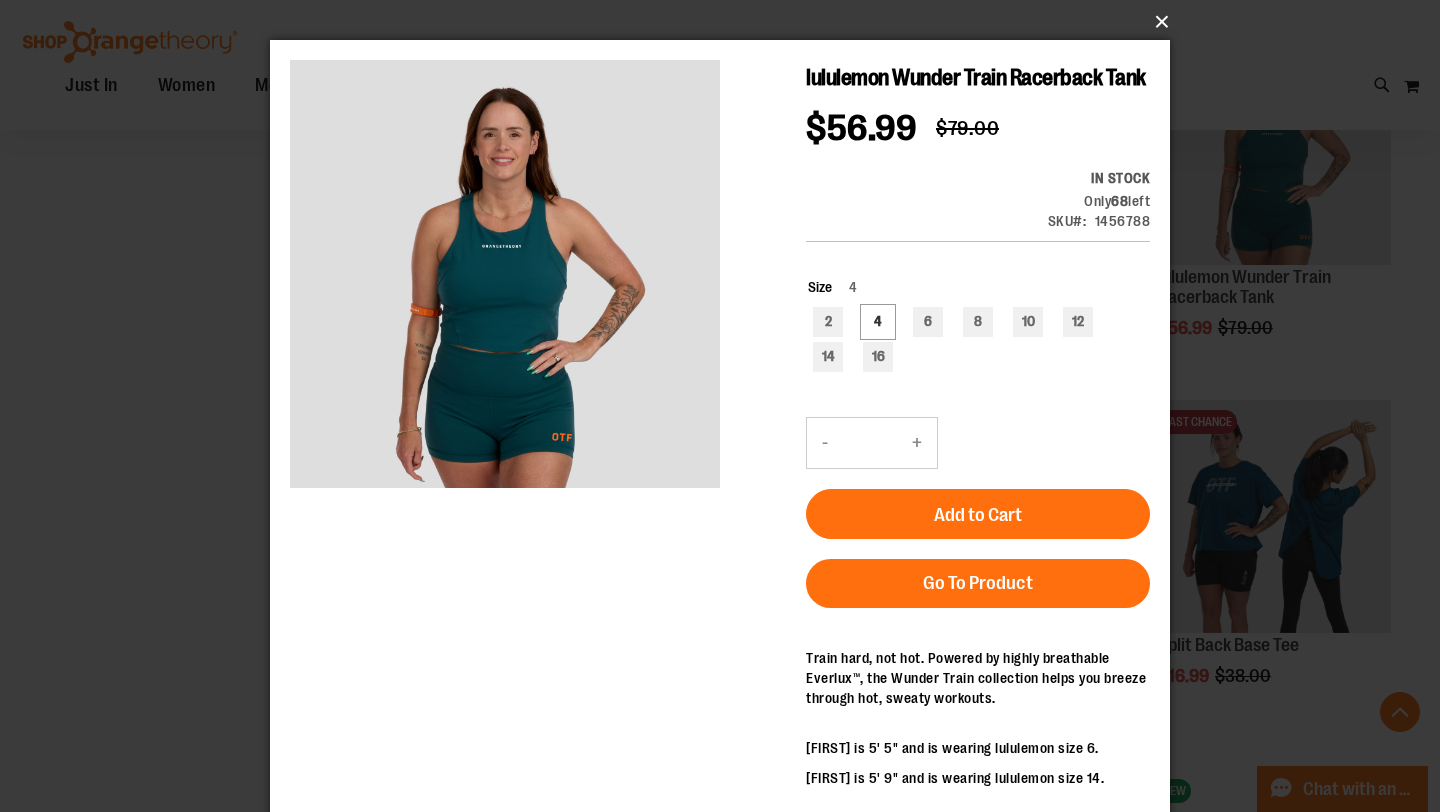 click on "×" at bounding box center (726, 22) 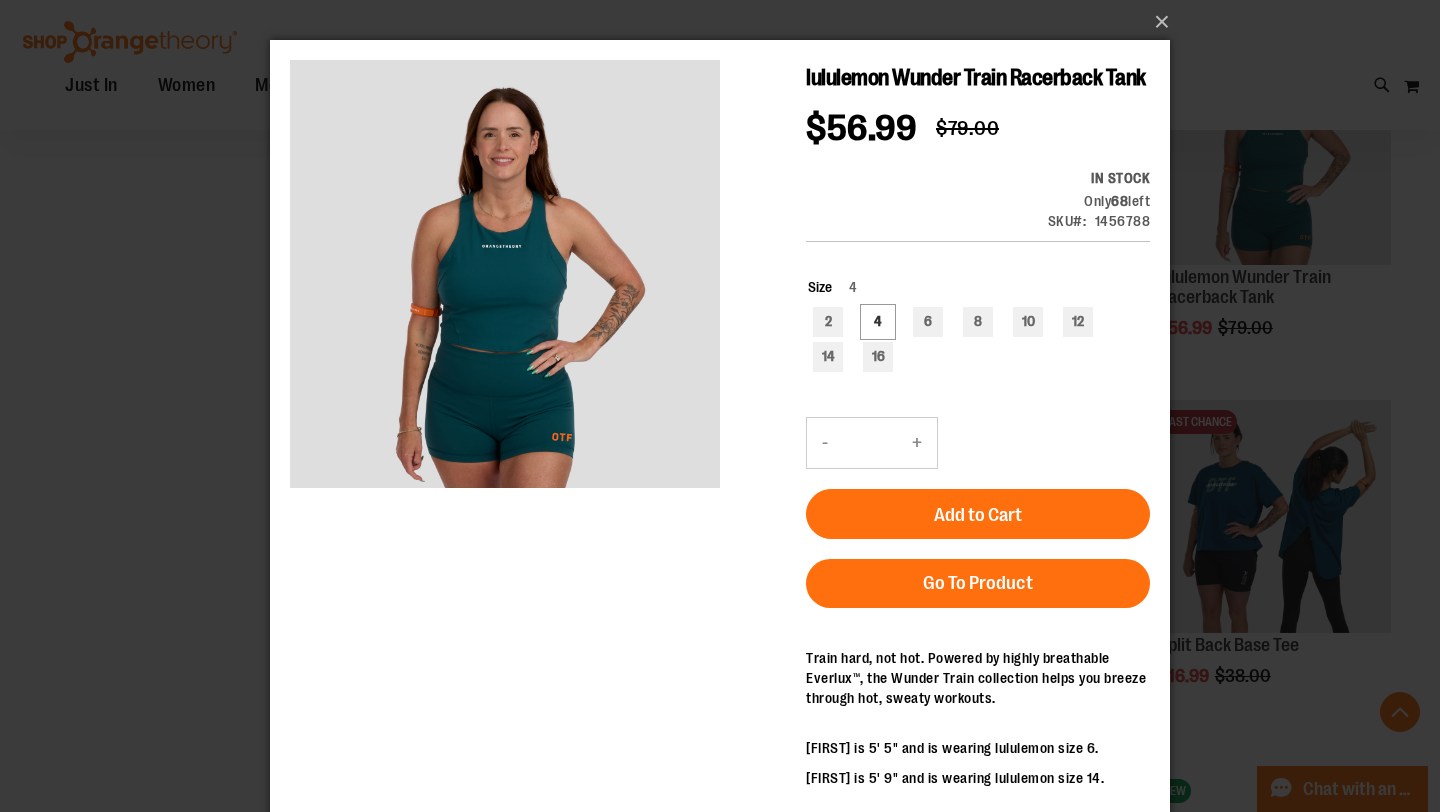click on "Toggle Nav
Search
Popular Suggestions
Advanced Search" at bounding box center [720, 65] 